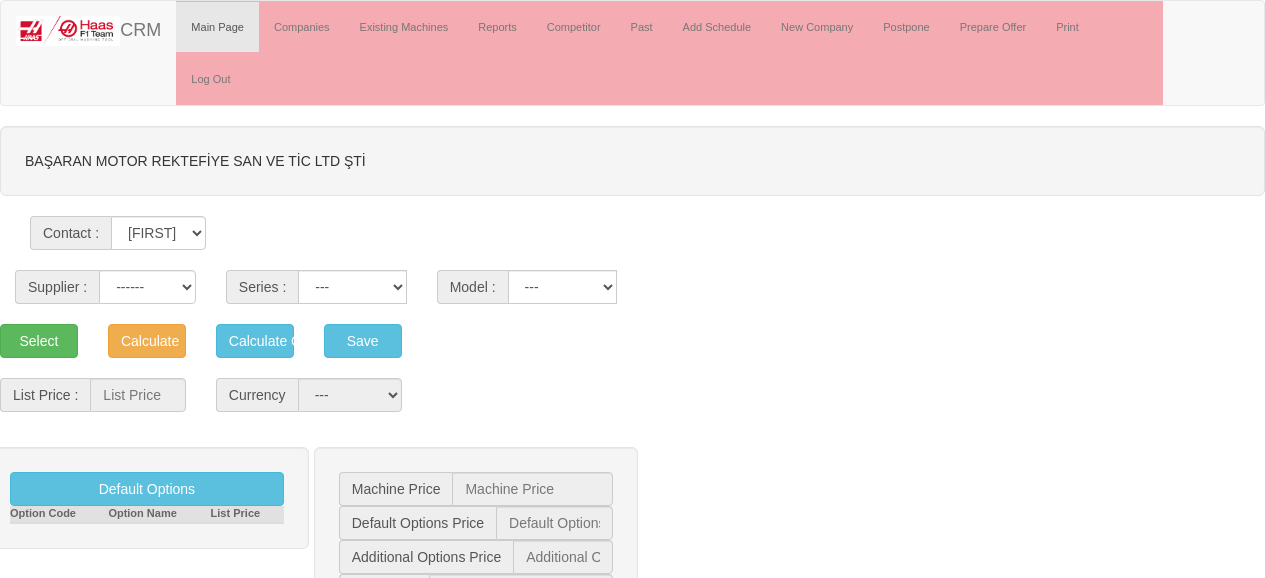 click on "[FIRST] [LAST]
[FIRST] [LAST]" at bounding box center (158, 233) 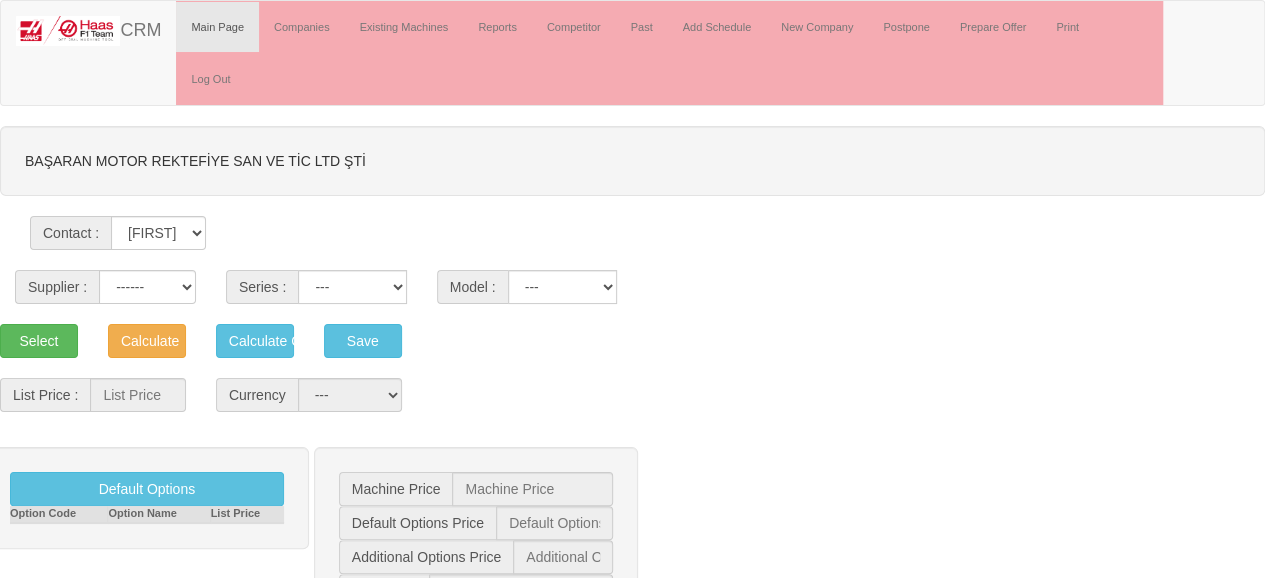 select on "[POSTAL_CODE]" 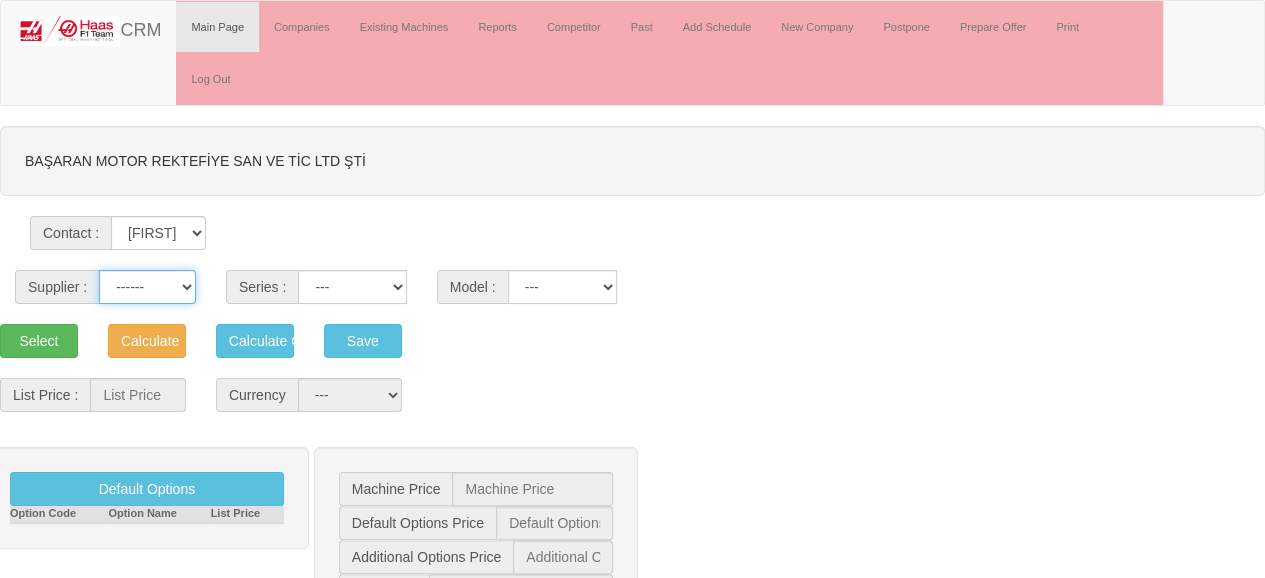 drag, startPoint x: 137, startPoint y: 237, endPoint x: 145, endPoint y: 247, distance: 12.806249 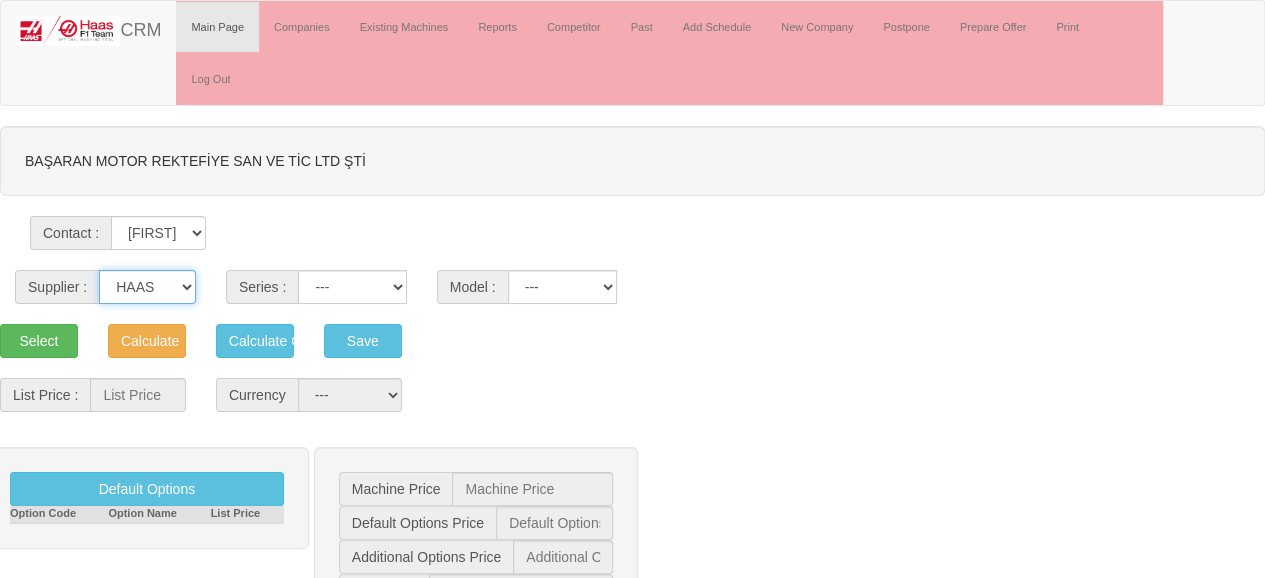 click on "------
HAAS
CANACA" at bounding box center (147, 287) 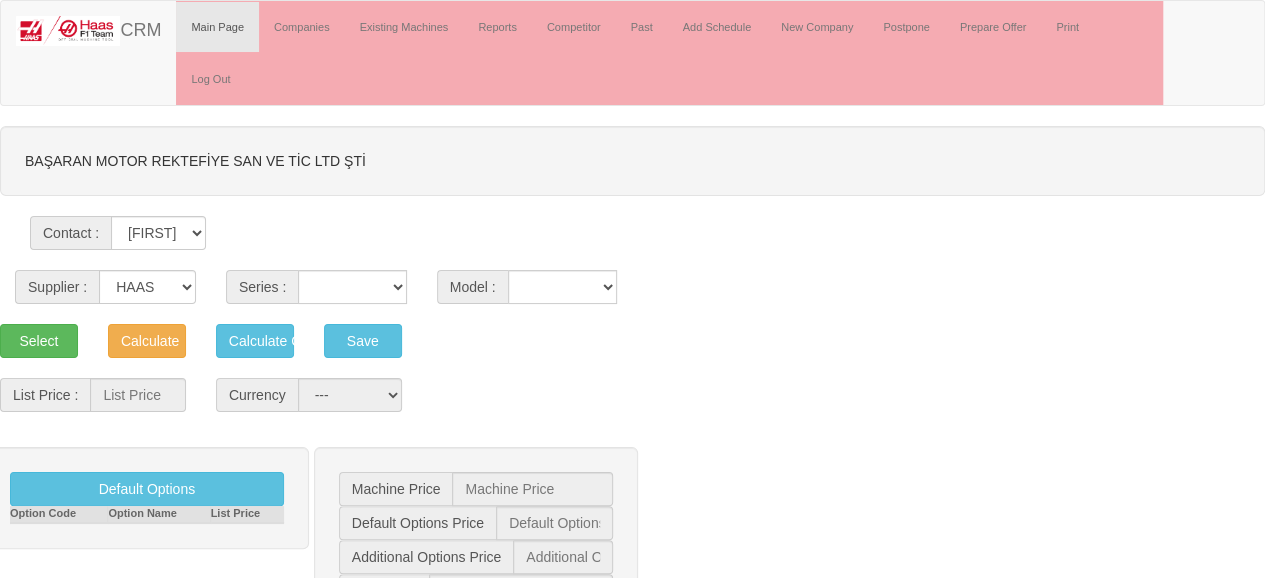 click on "Series   :
VF SERIES
ST SERIES
UMC
EC SERIES
ADDITIONAL
TM SERIES
MINI SERIES
VM SERIES
VC SERIES
GM SERIES
VR SERIES
GR SERIES
VS SERIES
DC SERIES
TL SERIES
DS SERIES
CL SERIES
PARTS
DT SERIES" at bounding box center [316, 287] 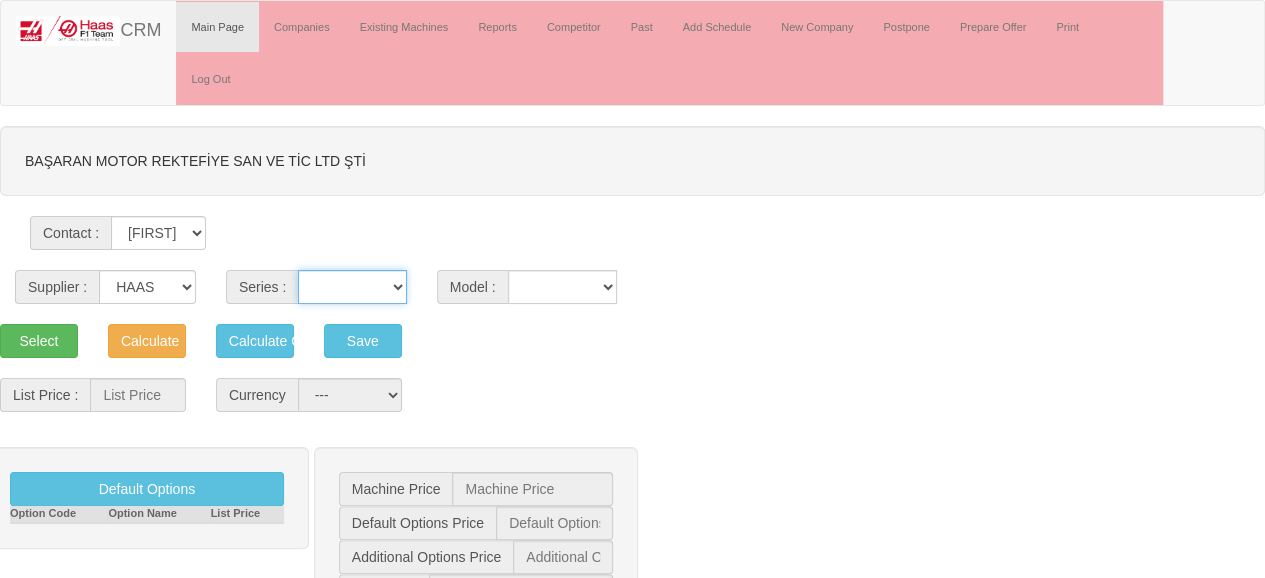 drag, startPoint x: 372, startPoint y: 229, endPoint x: 374, endPoint y: 240, distance: 11.18034 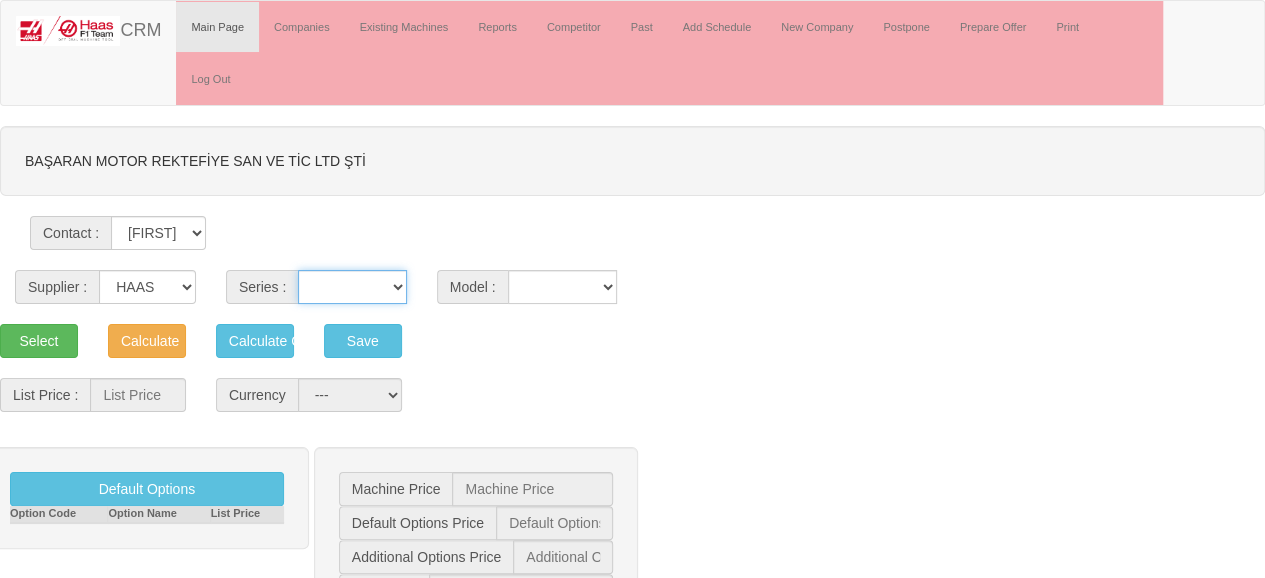 select on "18" 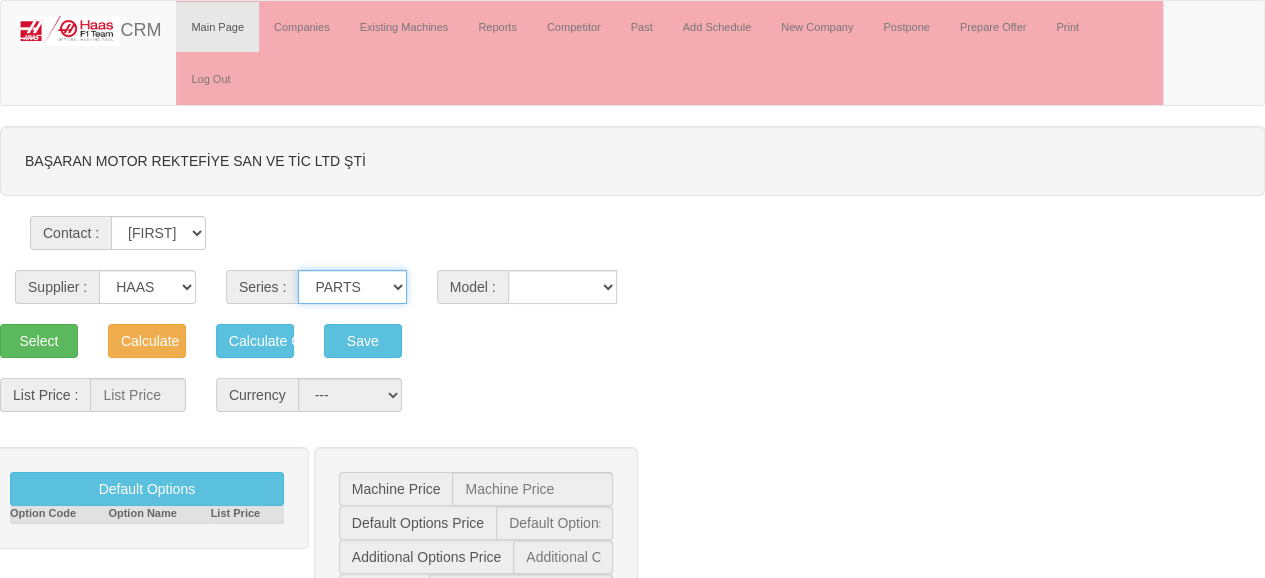 click on "VF SERIES
ST SERIES
UMC
EC SERIES
ADDITIONAL
TM SERIES
MINI SERIES
VM SERIES
VC SERIES
GM SERIES
VR SERIES
GR SERIES
VS SERIES
DC SERIES
TL SERIES
DS SERIES
CL SERIES
PARTS
DT SERIES" at bounding box center (352, 287) 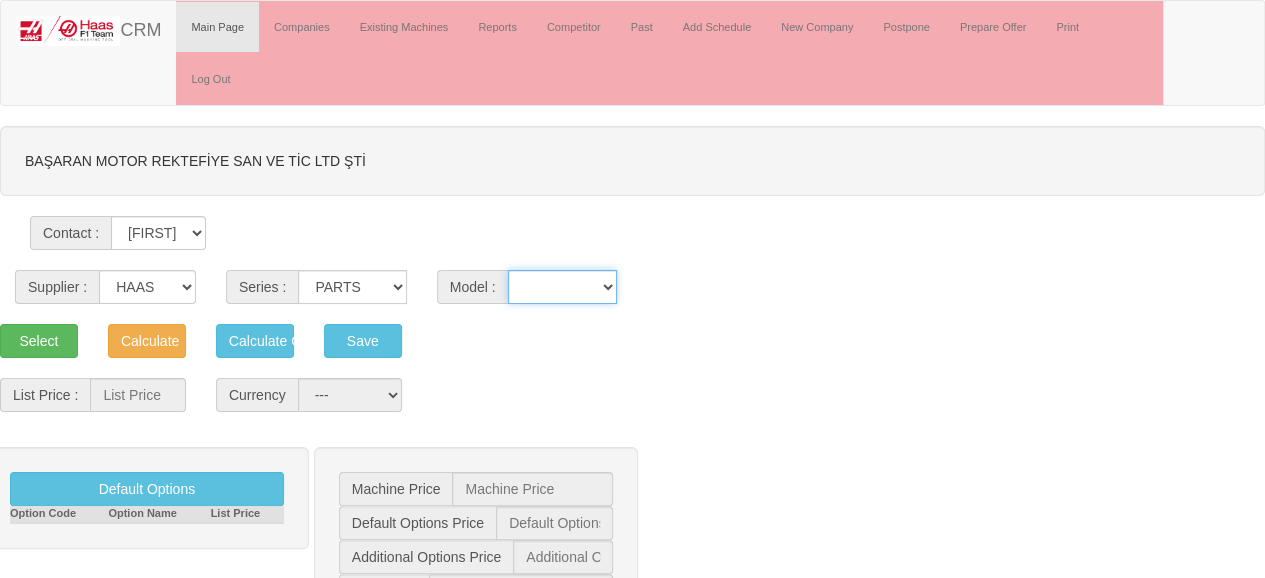 click on "SERVICE PARTS
XXXVF-2SE
XXXVF-4SE" at bounding box center (563, 287) 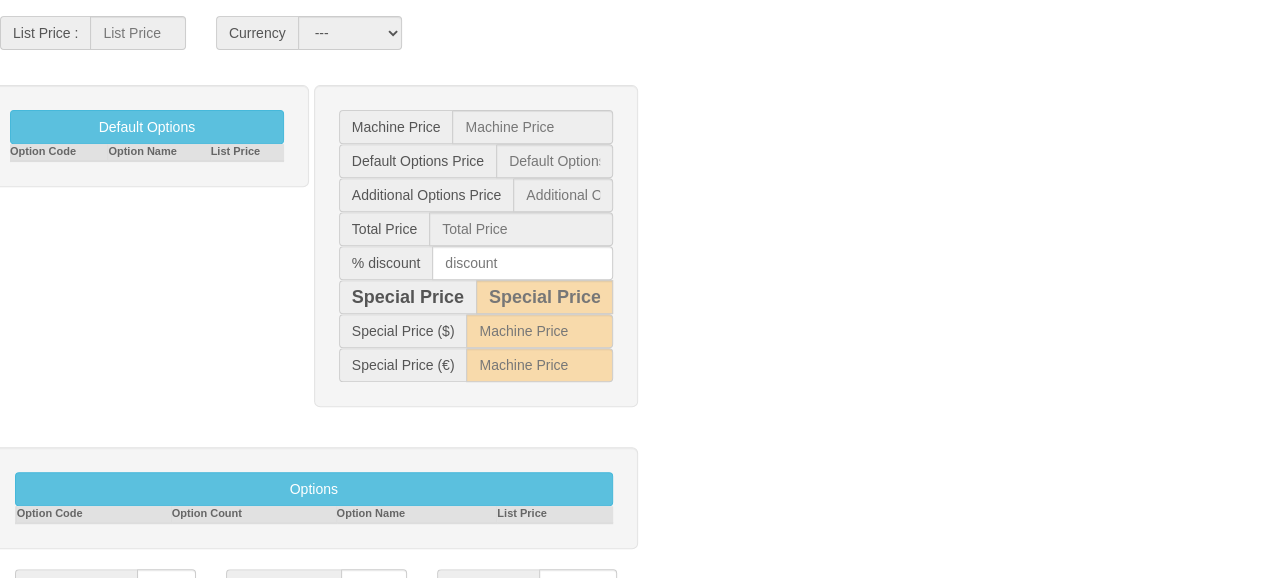 scroll, scrollTop: 364, scrollLeft: 0, axis: vertical 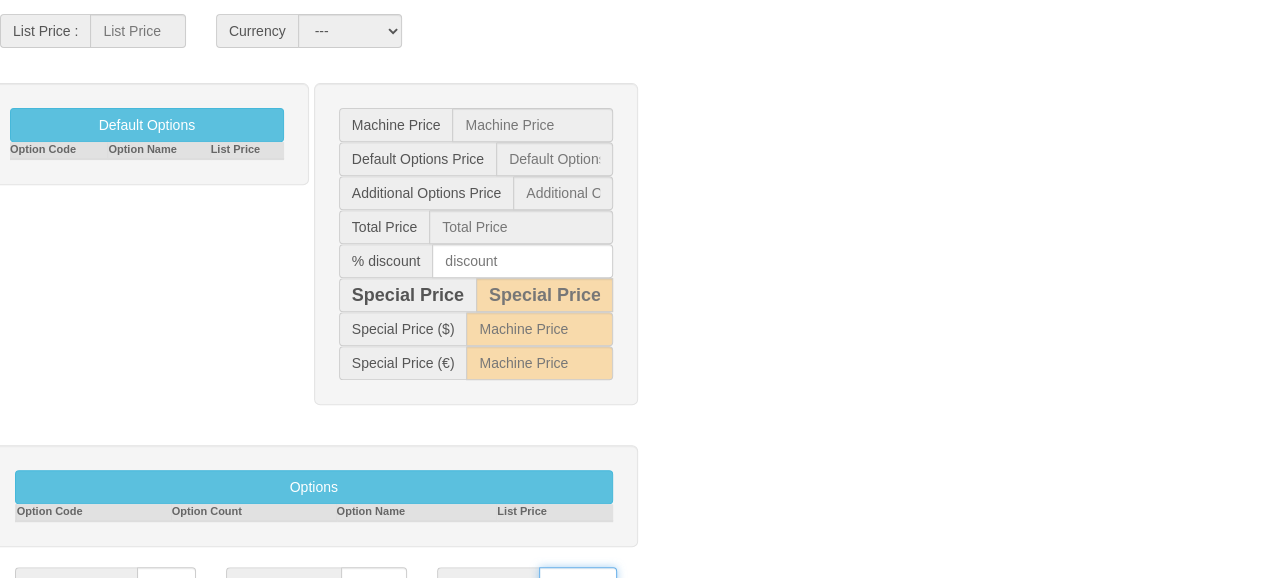 click on "**********" at bounding box center [578, 584] 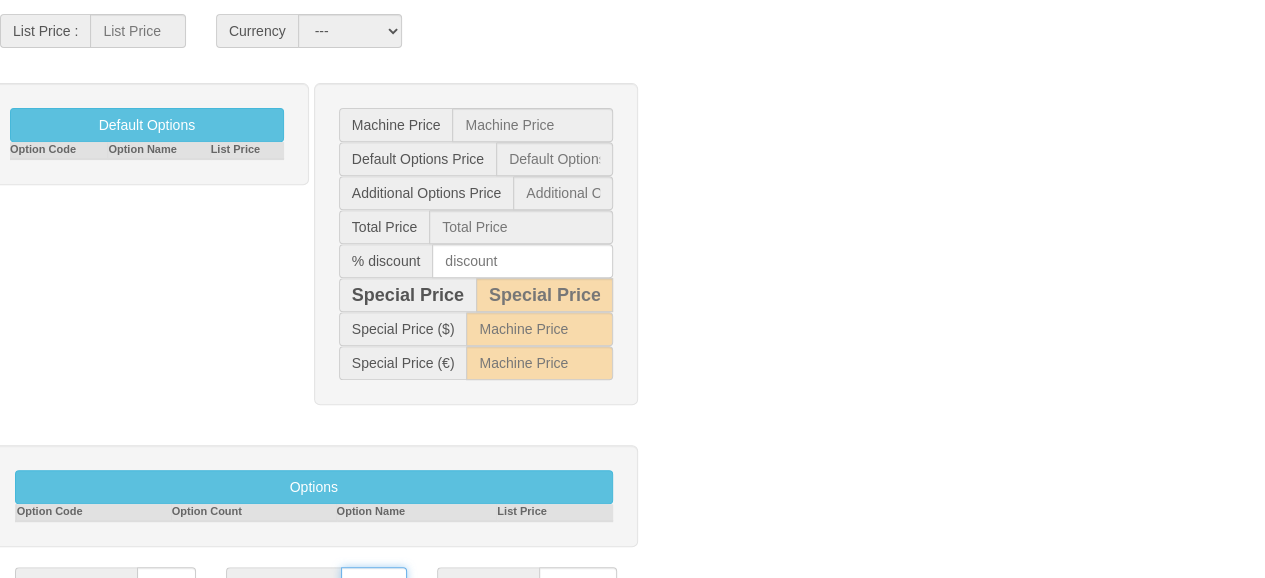 click on "CFR İZMİT
ANKARA" at bounding box center [374, 584] 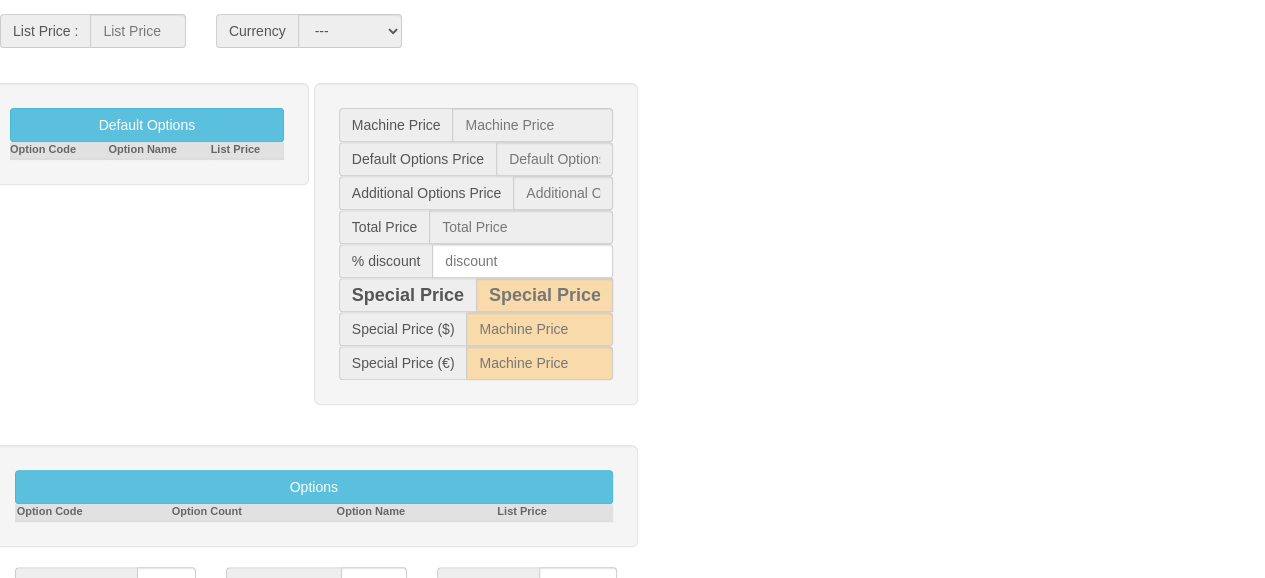 click at bounding box center [380, 618] 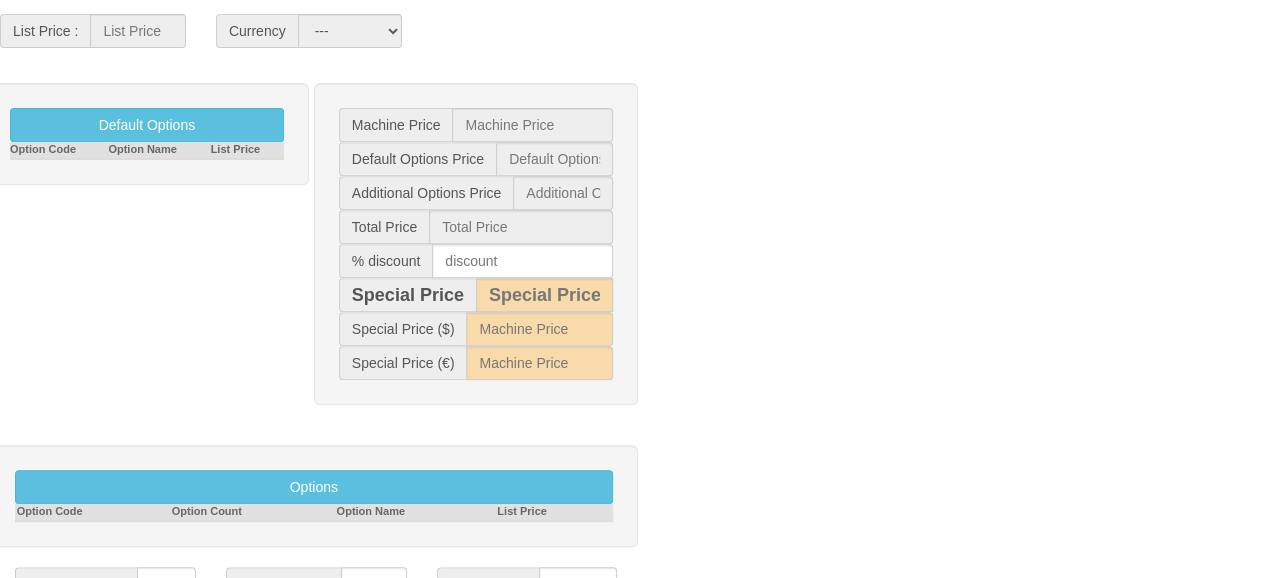 type on "STOKTAN TESLİM" 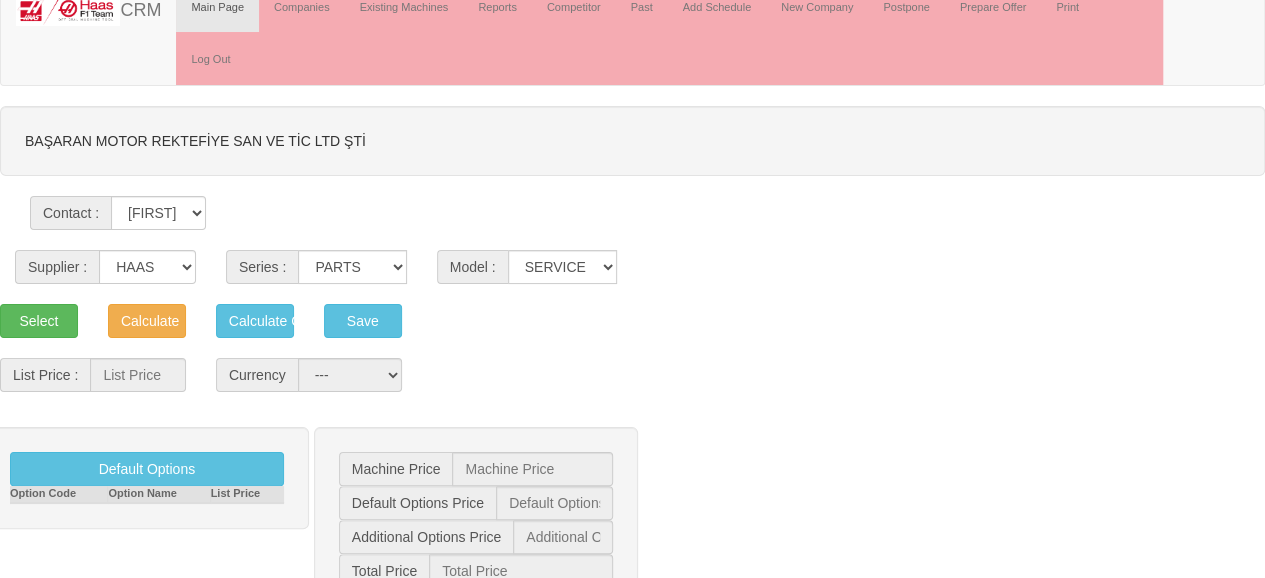 scroll, scrollTop: 0, scrollLeft: 0, axis: both 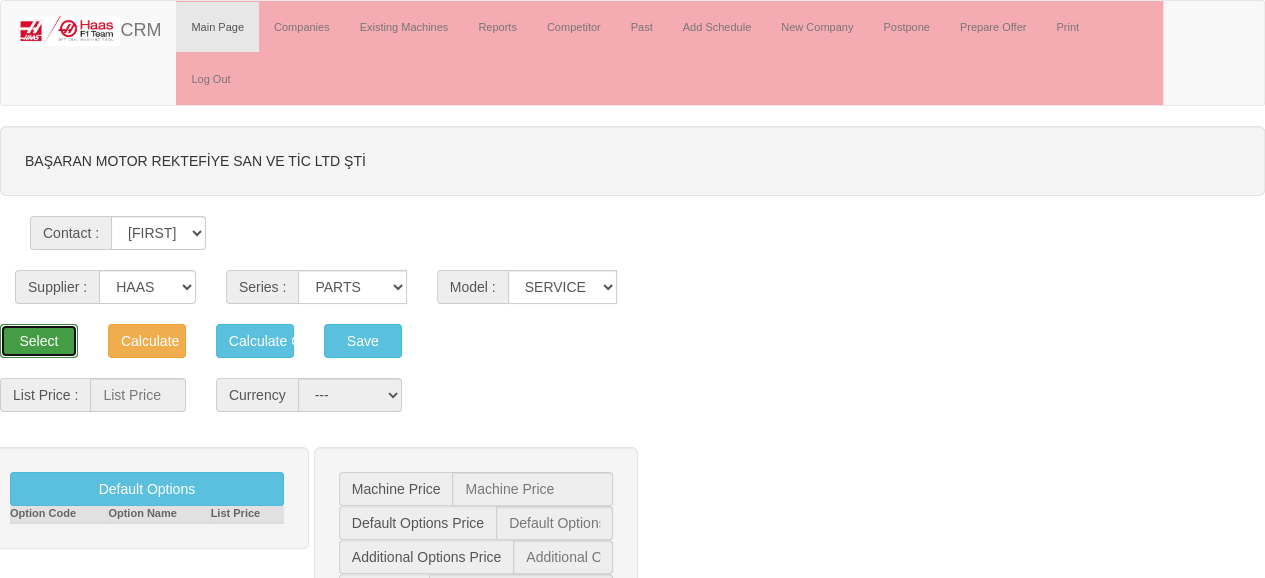click on "Select" at bounding box center [39, 341] 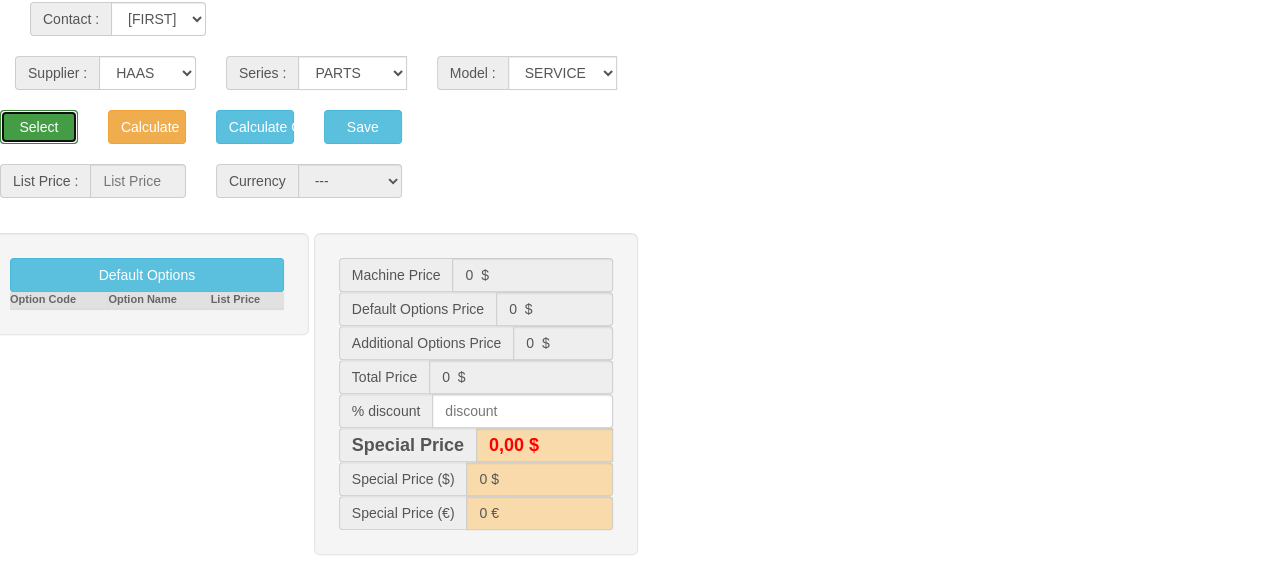 scroll, scrollTop: 0, scrollLeft: 0, axis: both 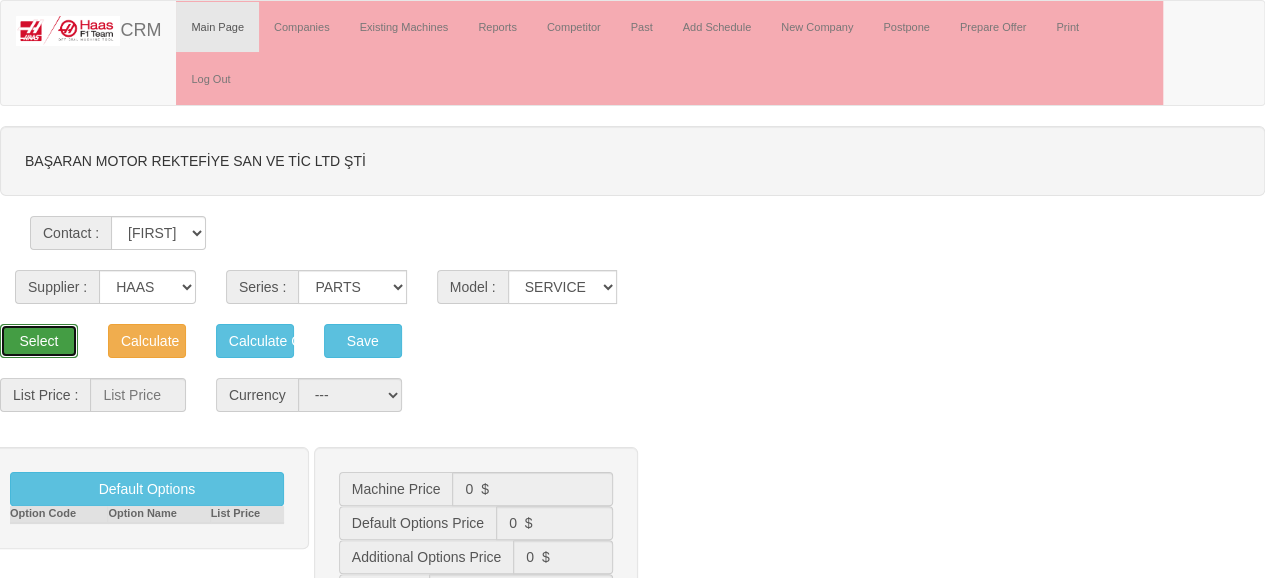 type 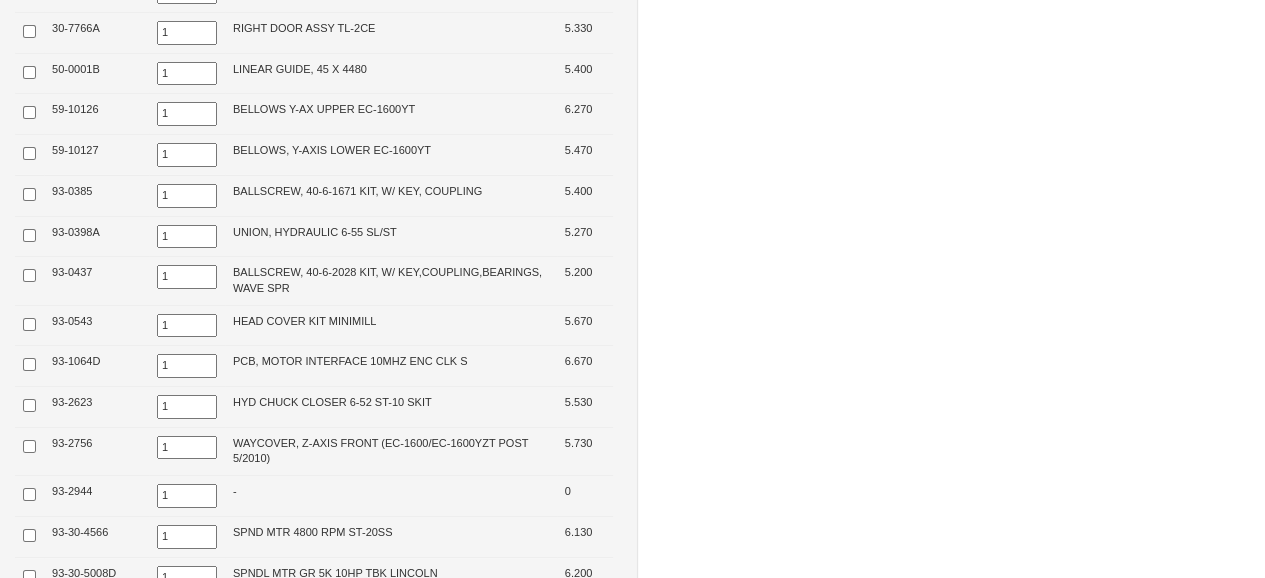 scroll, scrollTop: 2627, scrollLeft: 0, axis: vertical 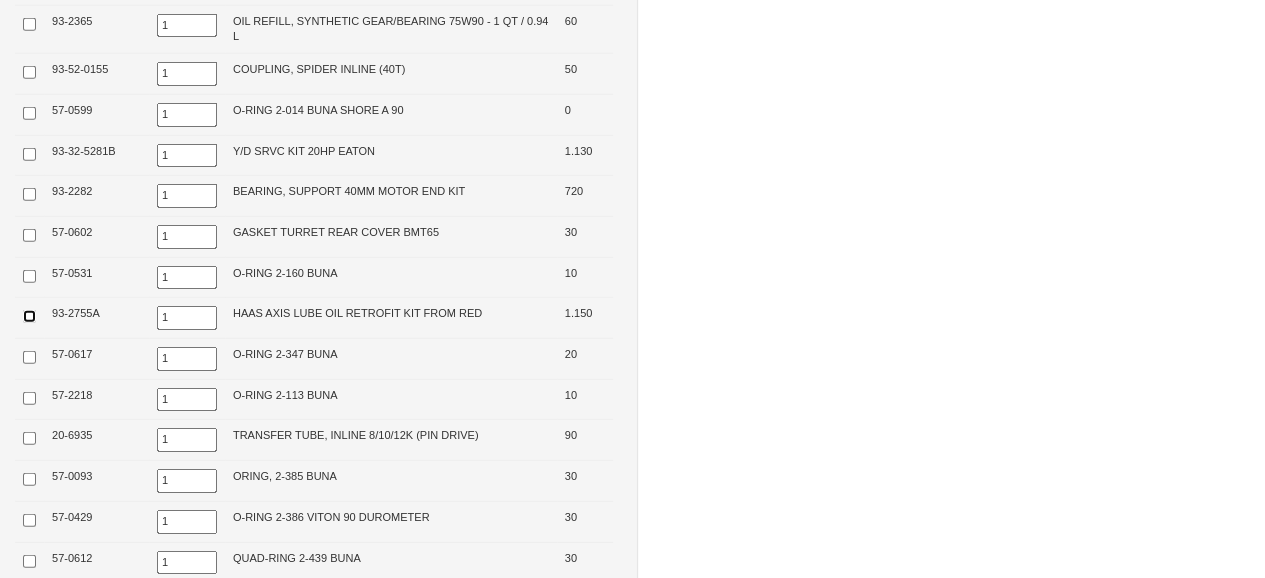 click at bounding box center (29, 316) 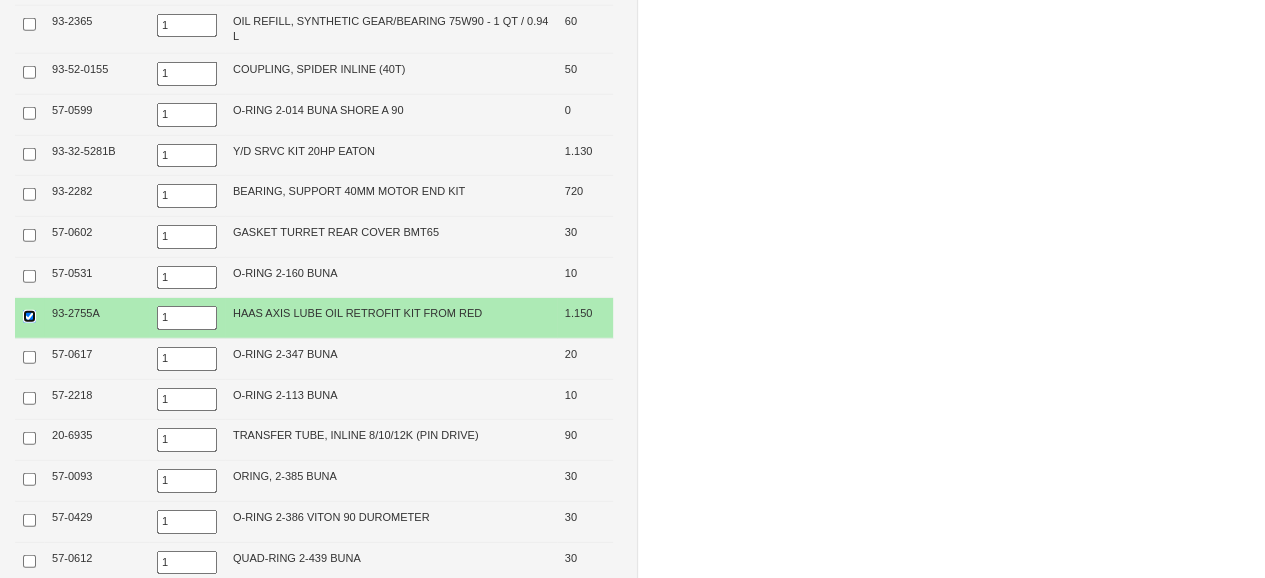 scroll, scrollTop: 0, scrollLeft: 0, axis: both 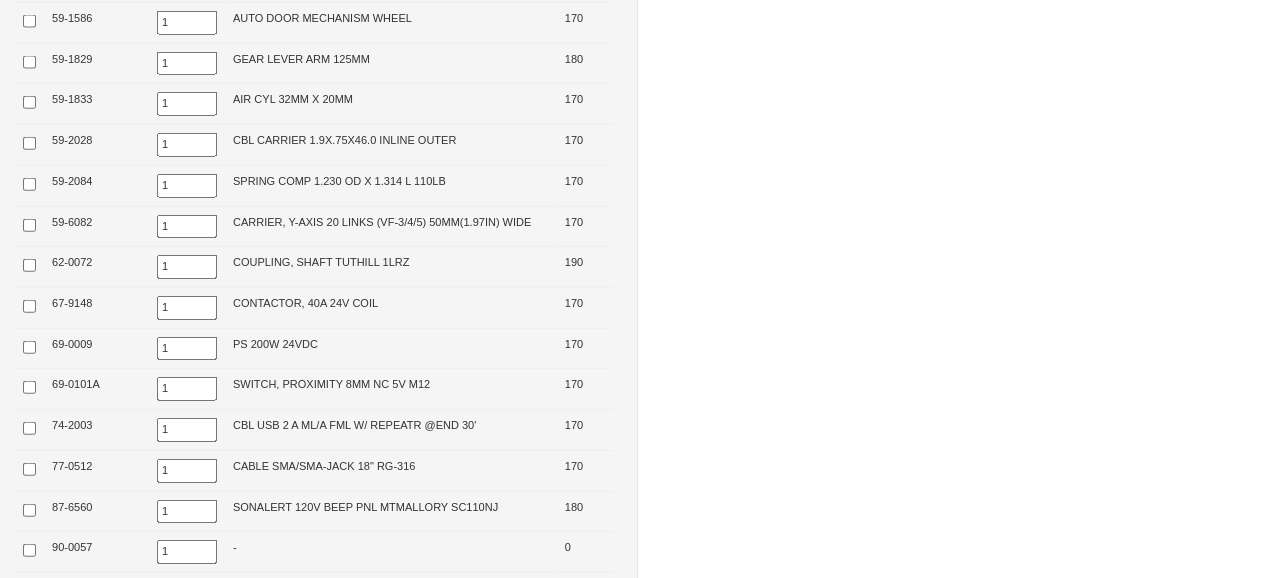 click at bounding box center (29, 1542) 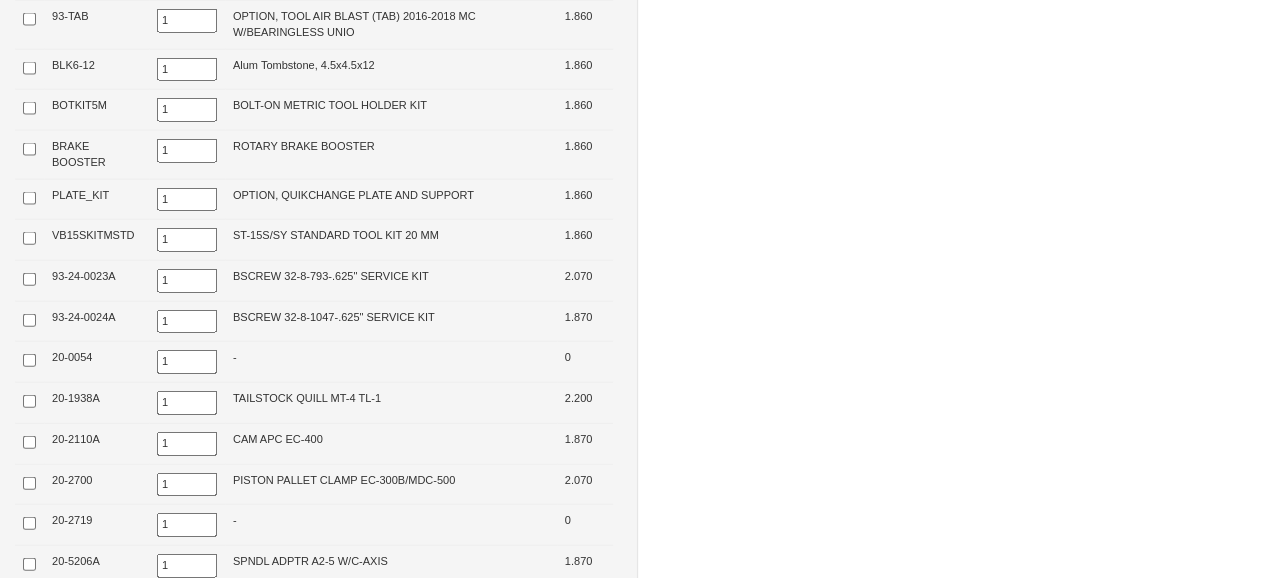 scroll, scrollTop: 0, scrollLeft: 0, axis: both 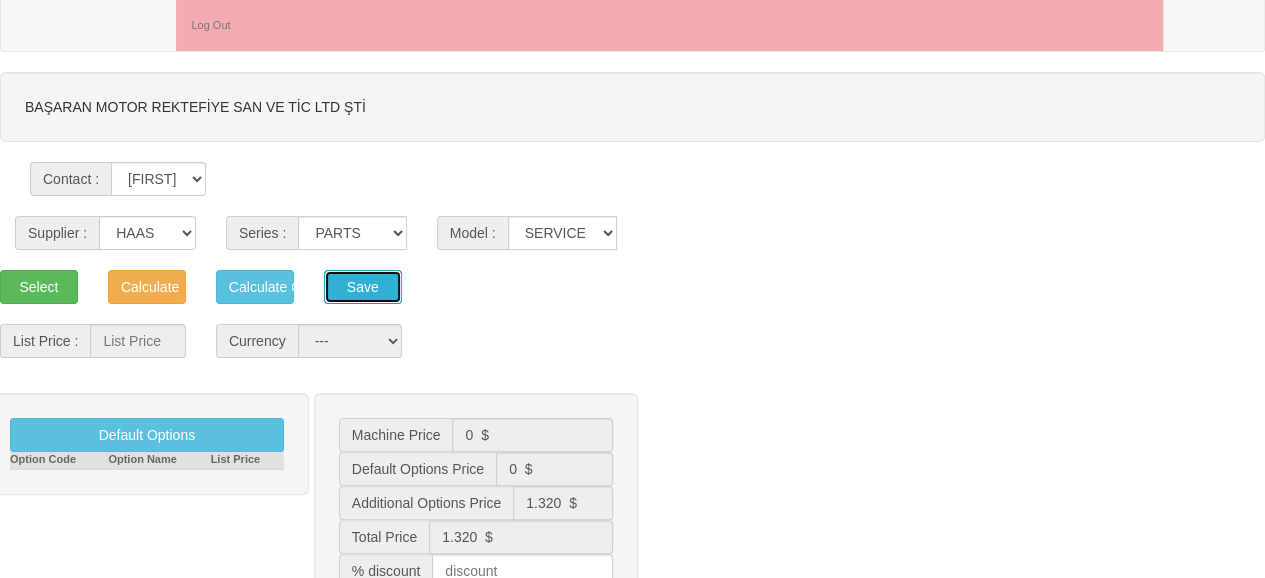 click on "Save" at bounding box center (255, 287) 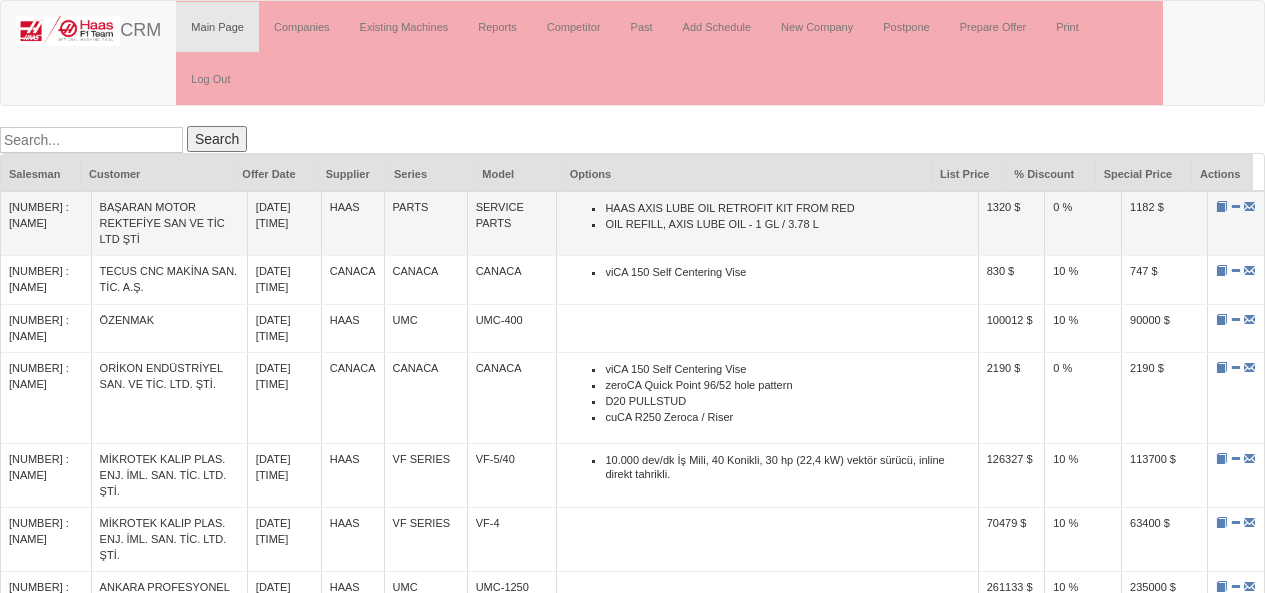 scroll, scrollTop: 0, scrollLeft: 0, axis: both 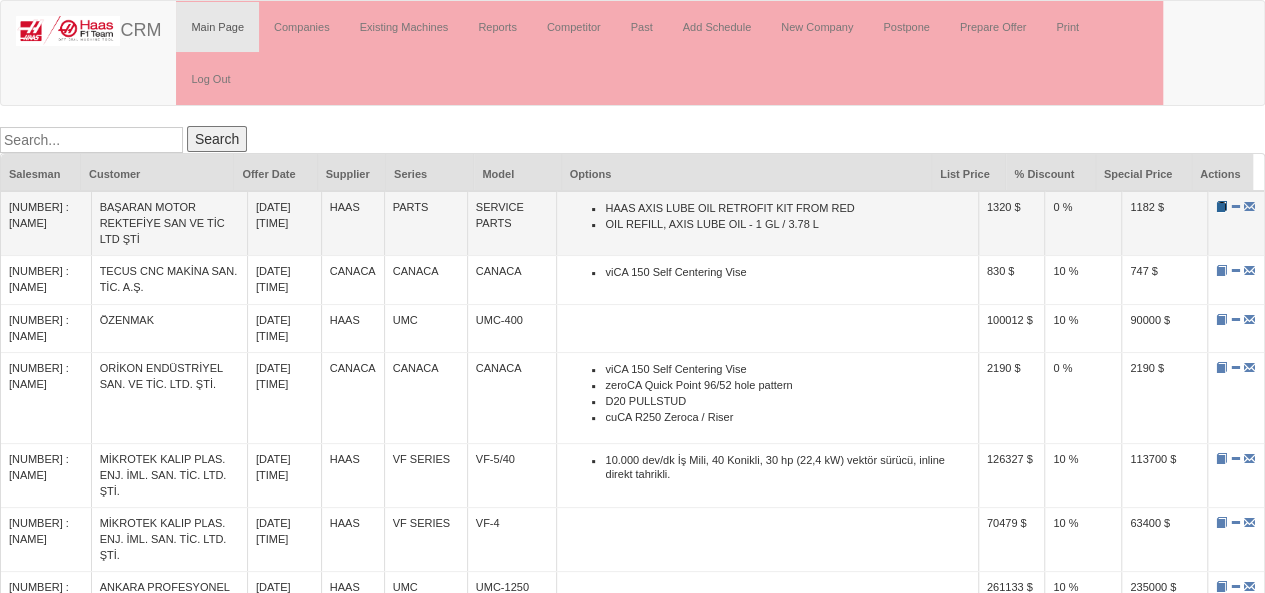 click at bounding box center [1221, 206] 